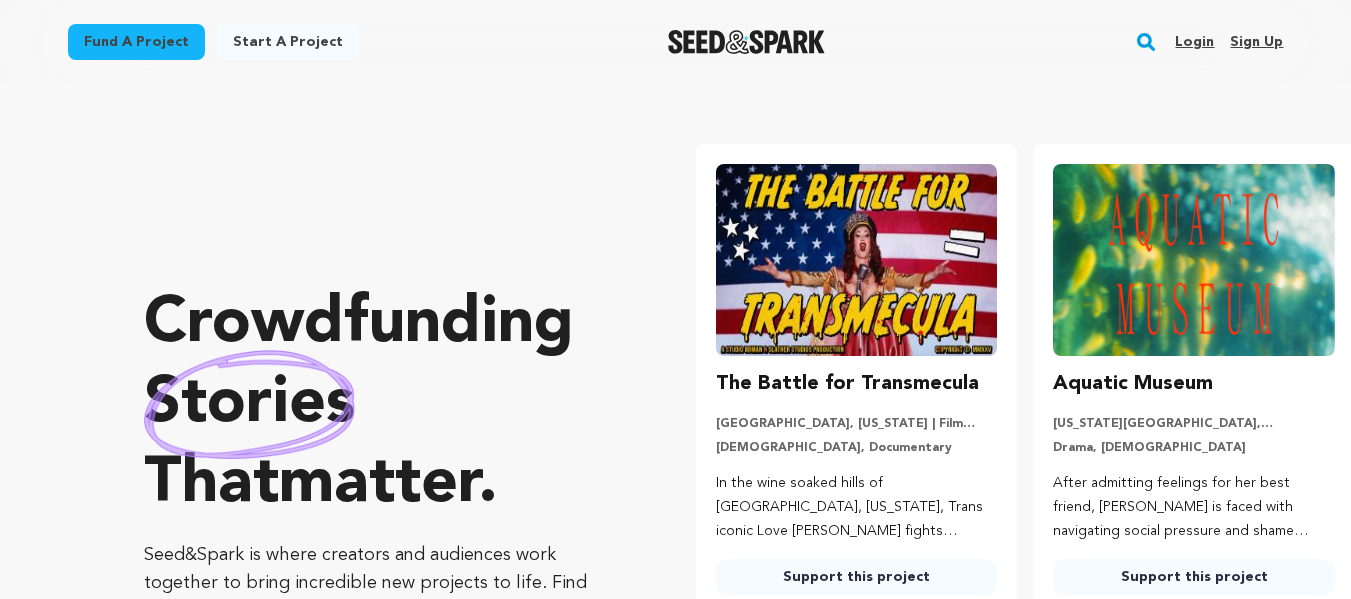 scroll, scrollTop: 0, scrollLeft: 0, axis: both 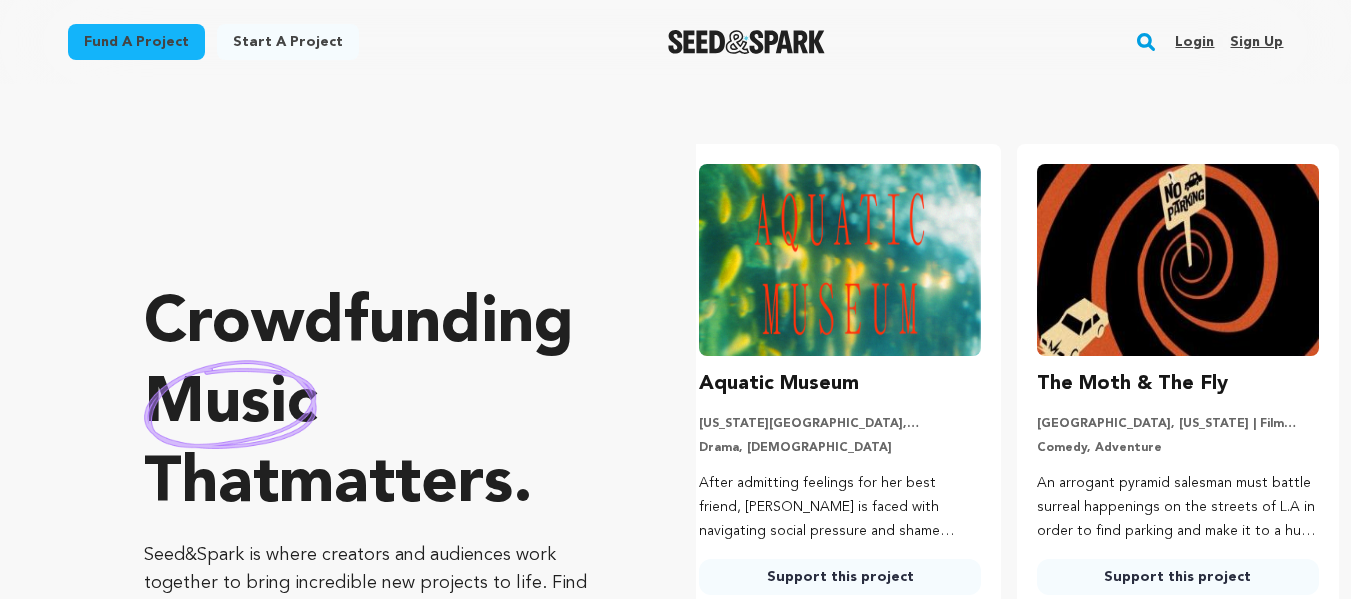 click on "Sign up" at bounding box center [1256, 42] 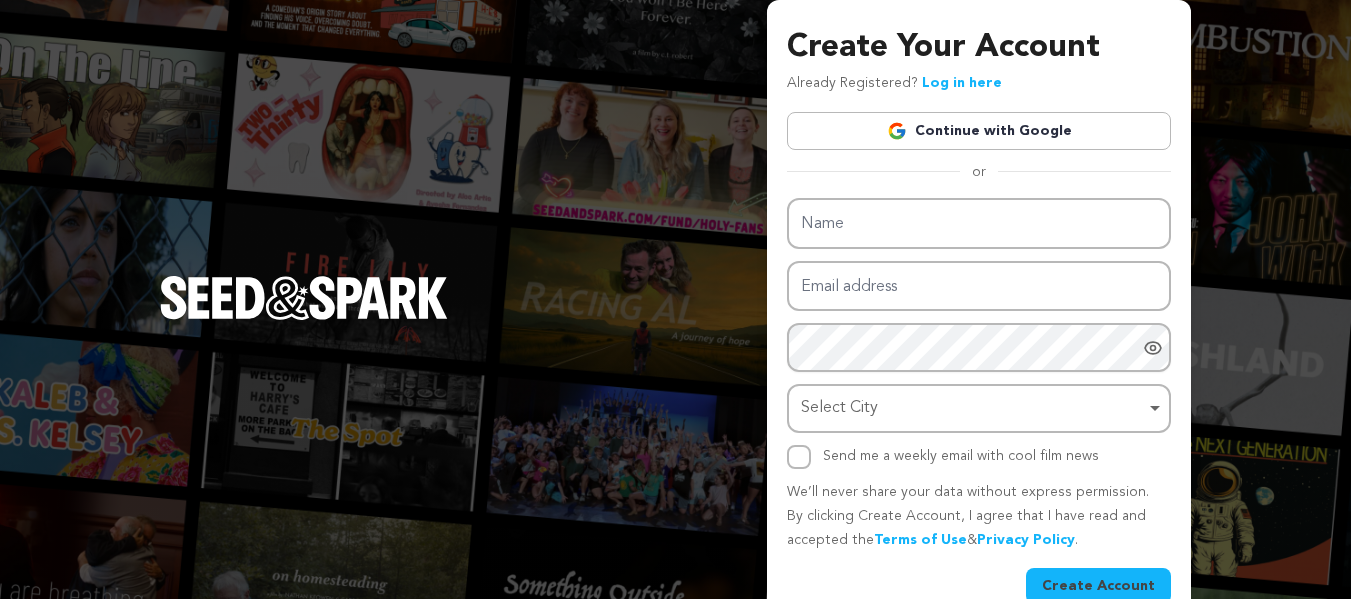 scroll, scrollTop: 0, scrollLeft: 0, axis: both 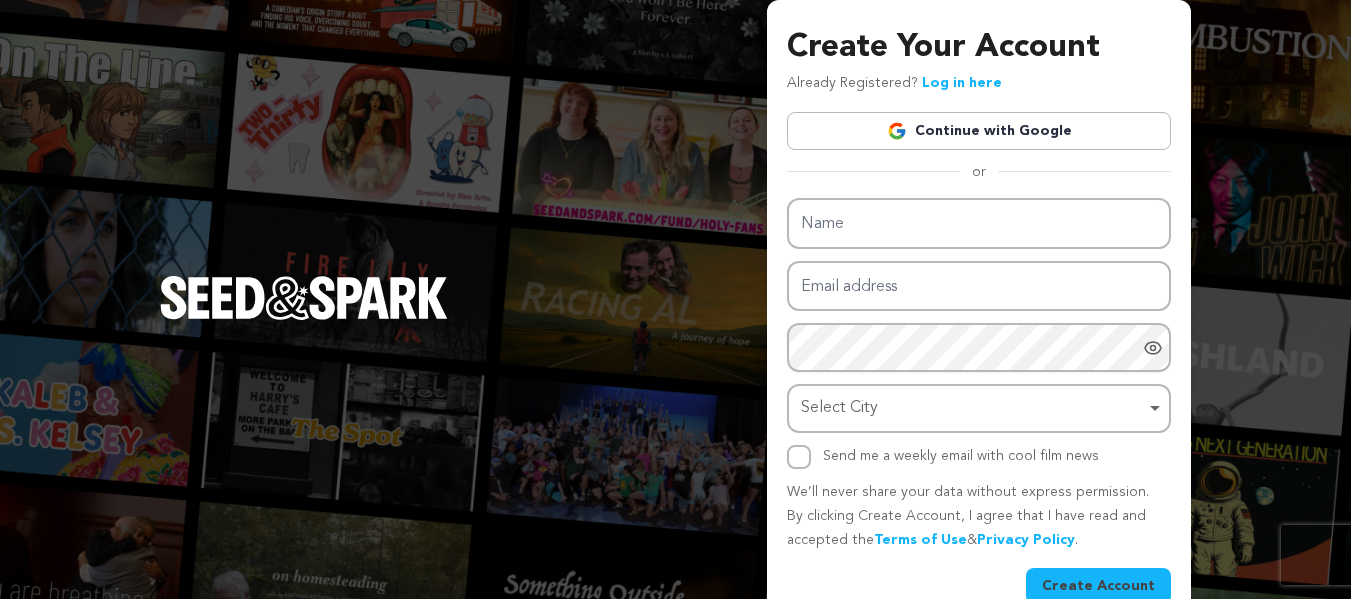 click on "Continue with Google" at bounding box center [979, 131] 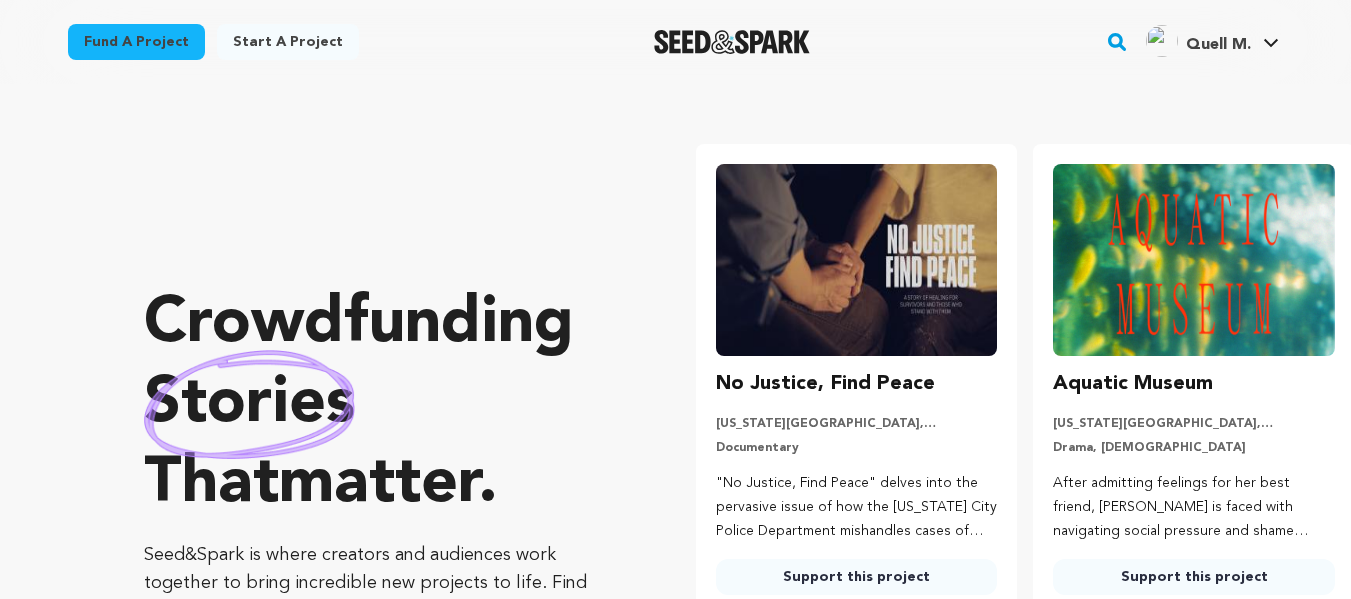 scroll, scrollTop: 0, scrollLeft: 0, axis: both 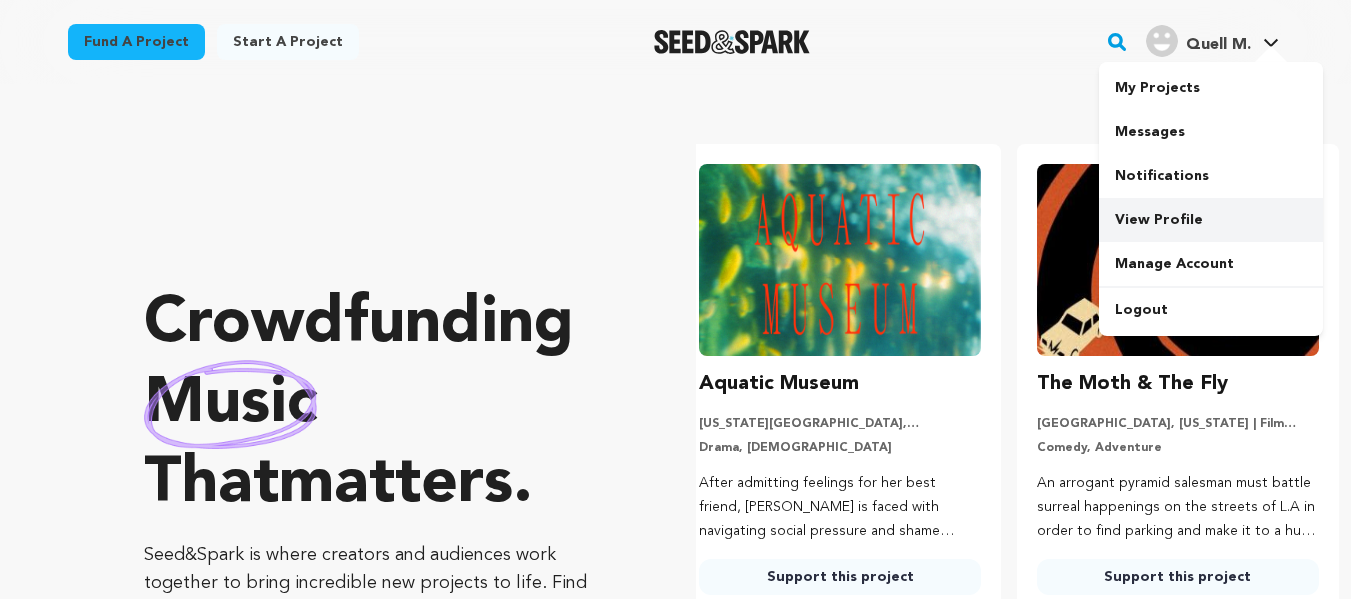 click on "View Profile" at bounding box center [1211, 220] 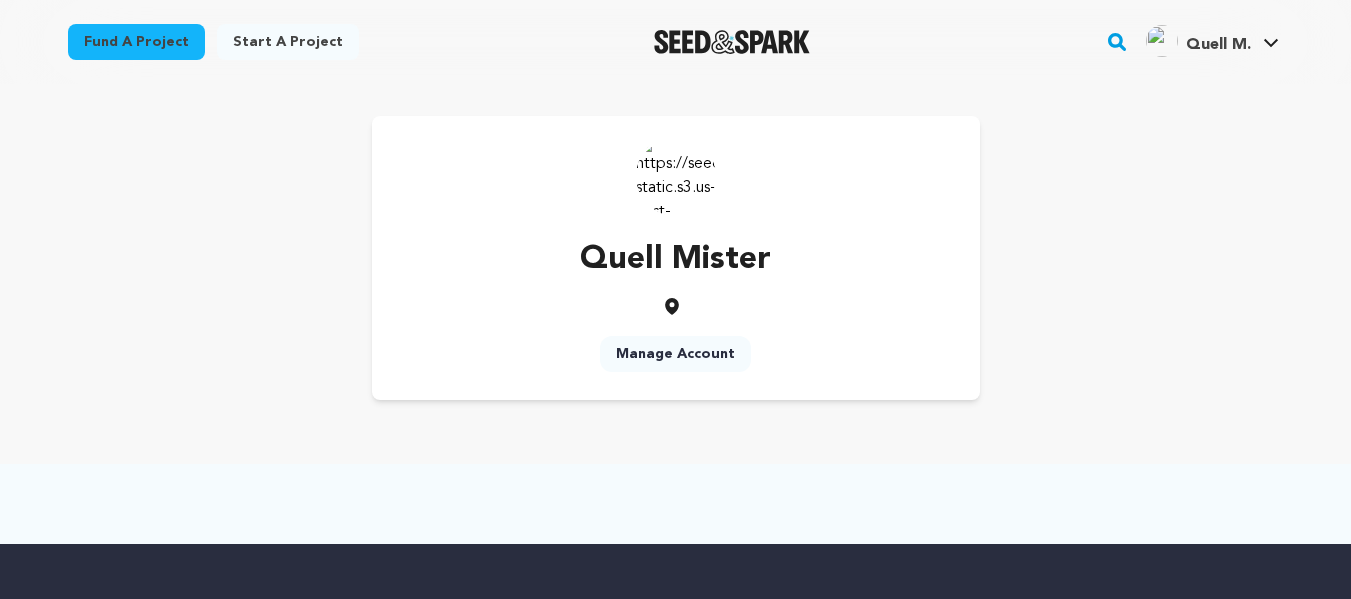 scroll, scrollTop: 0, scrollLeft: 0, axis: both 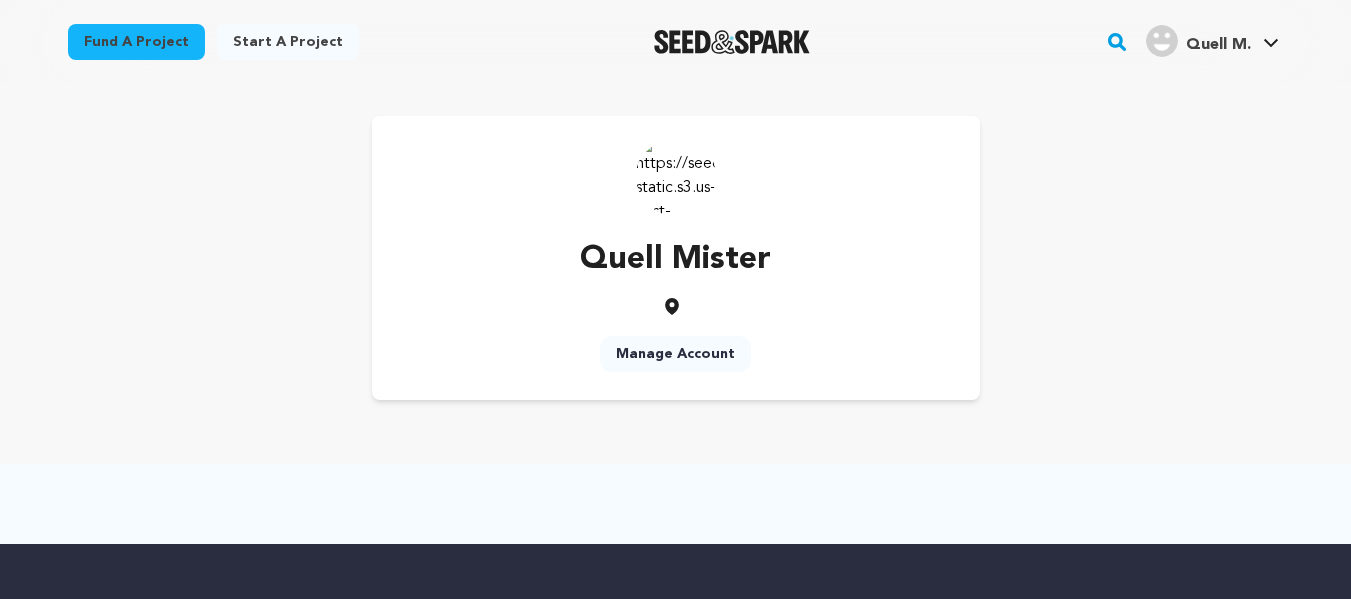 click on "Manage Account" at bounding box center [675, 354] 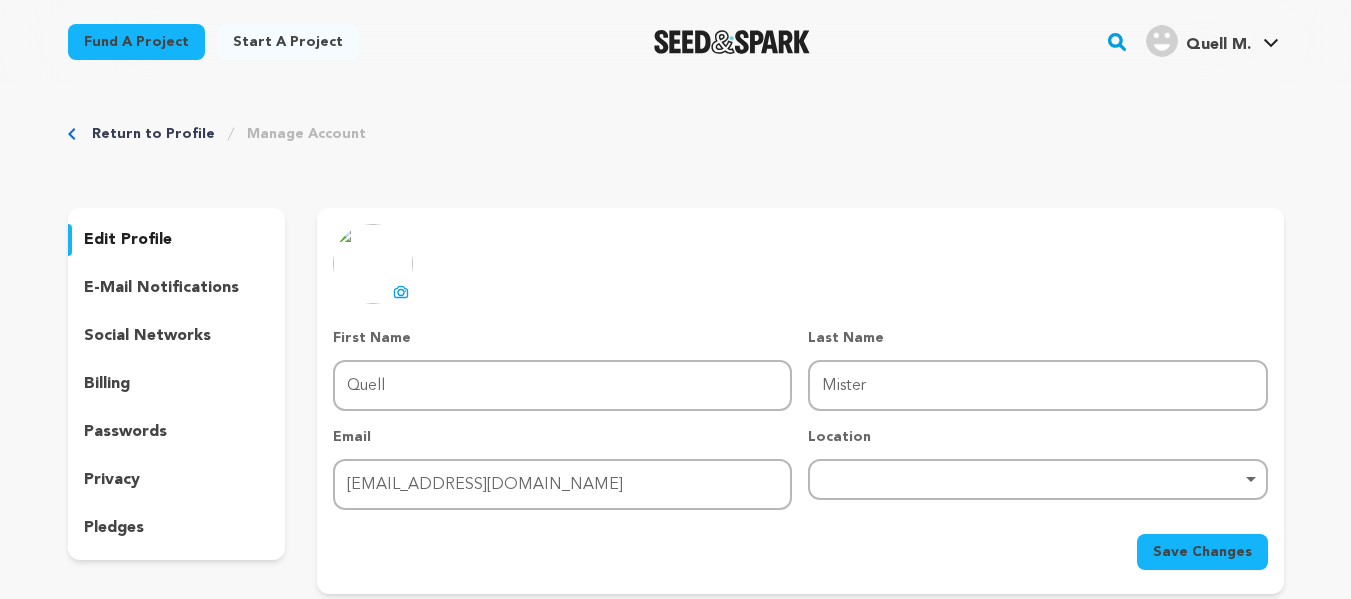 scroll, scrollTop: 0, scrollLeft: 0, axis: both 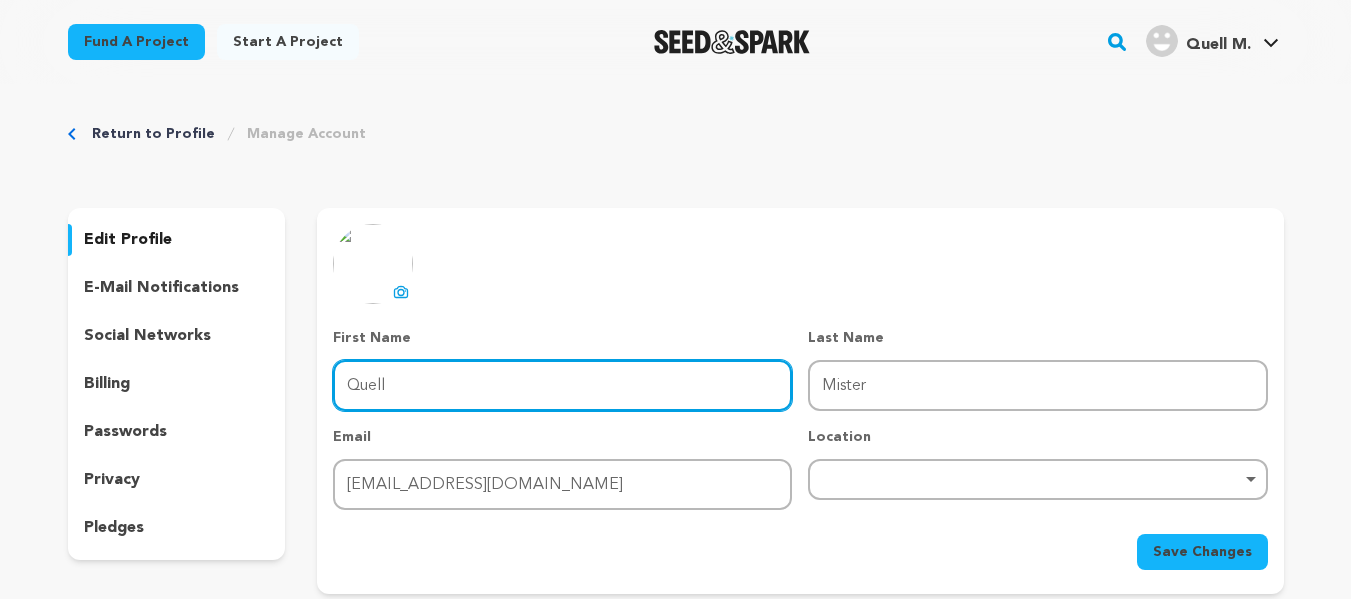 click on "Quell" at bounding box center (562, 385) 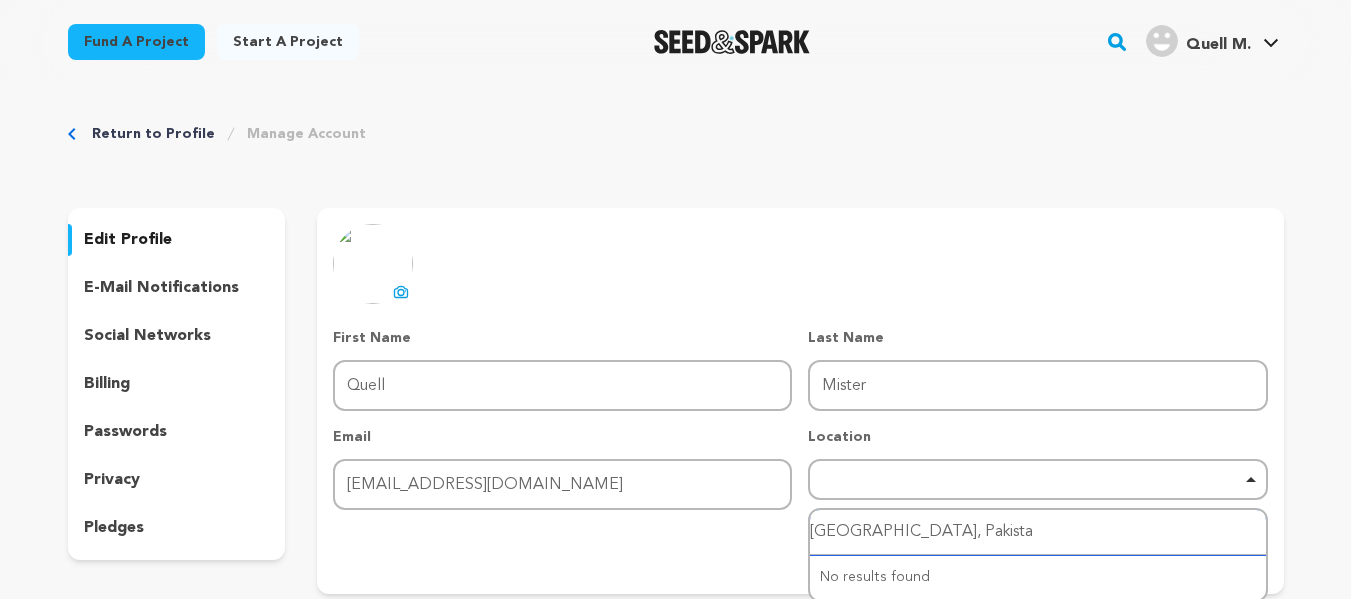 type on "[GEOGRAPHIC_DATA], [GEOGRAPHIC_DATA]" 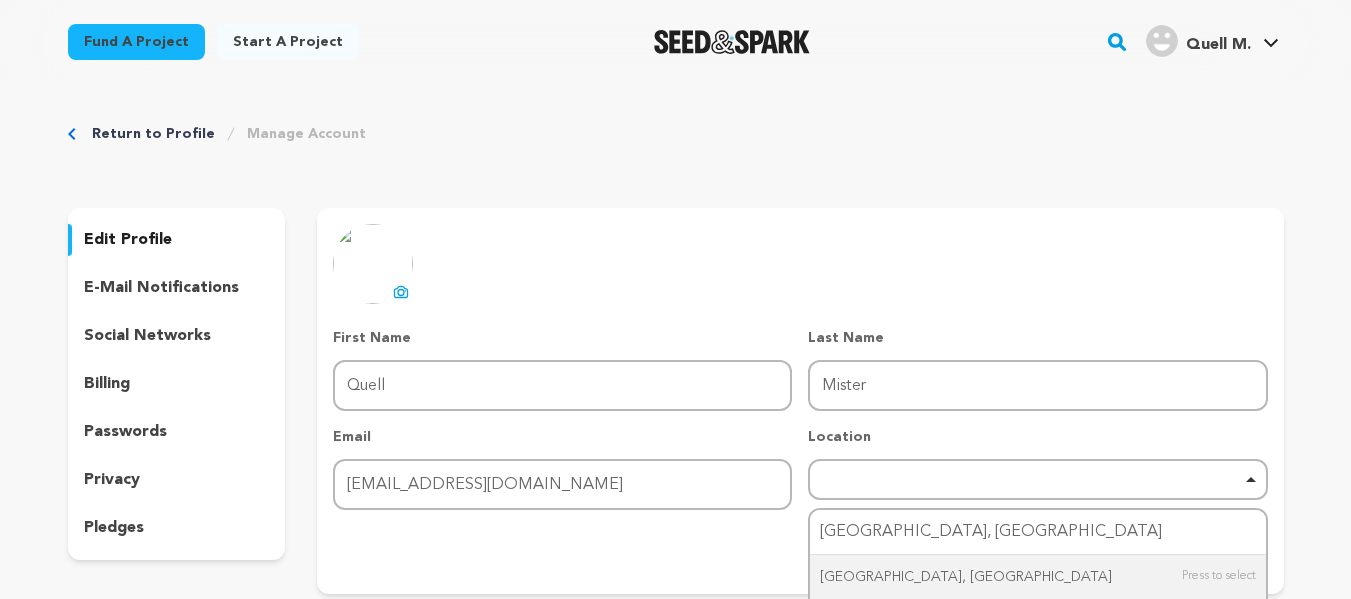 type 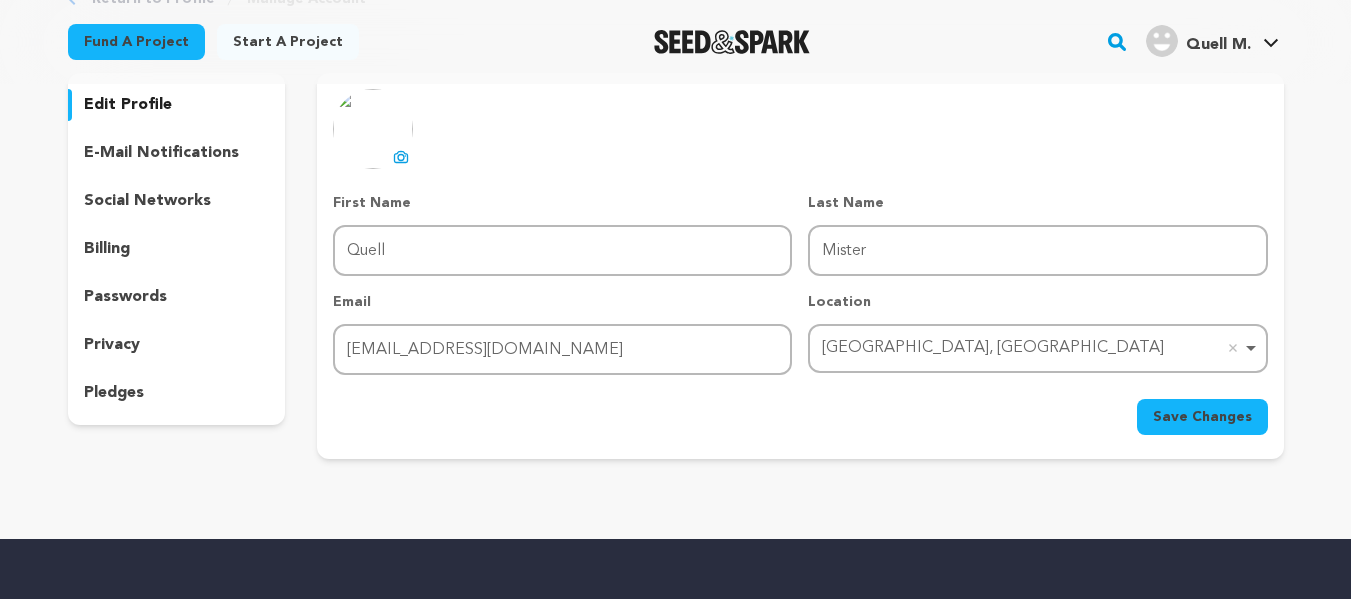 scroll, scrollTop: 148, scrollLeft: 0, axis: vertical 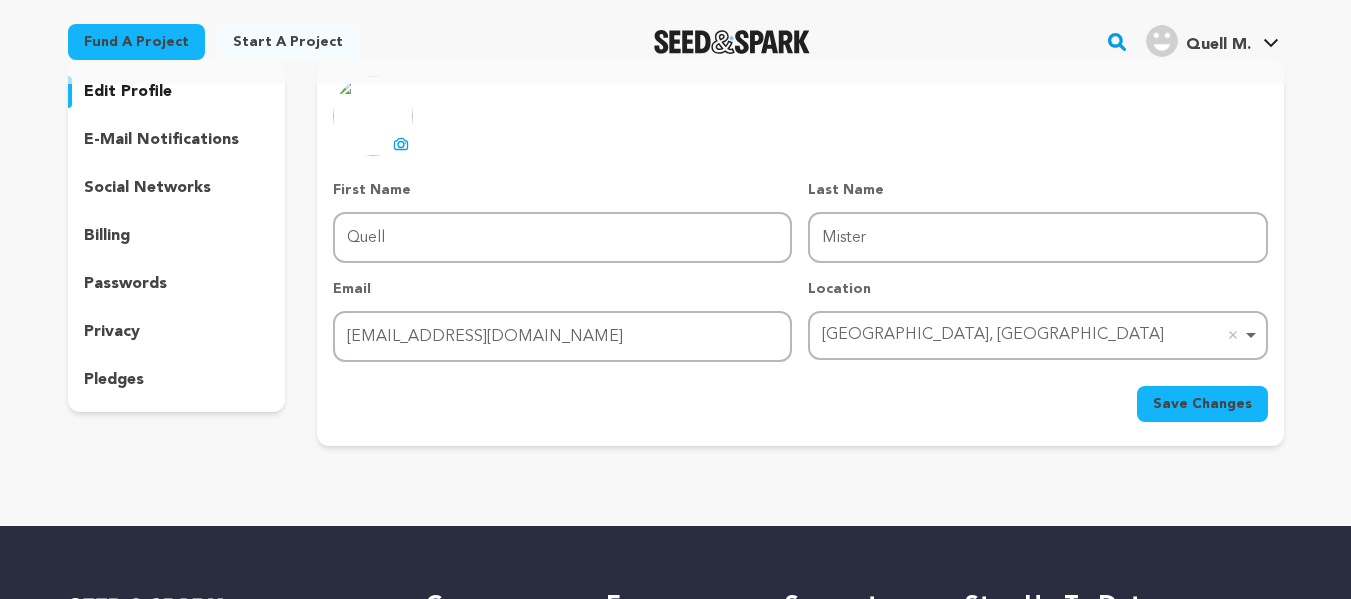 click on "Save Changes" at bounding box center (1202, 404) 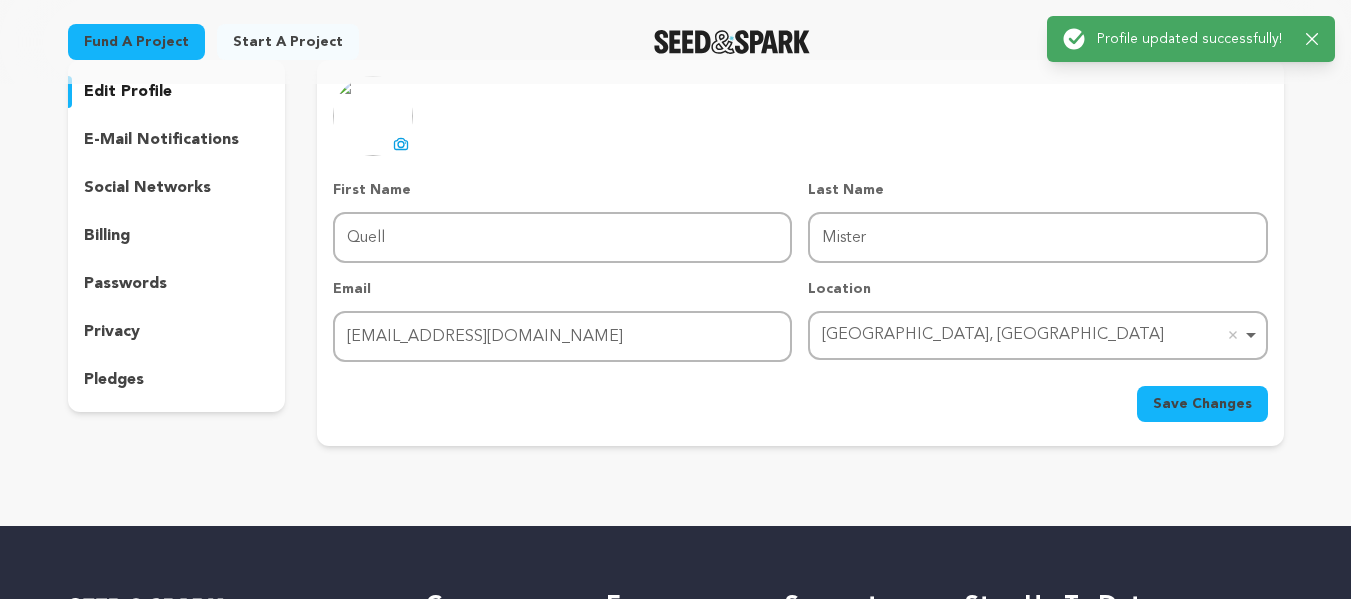 click on "social networks" at bounding box center (147, 188) 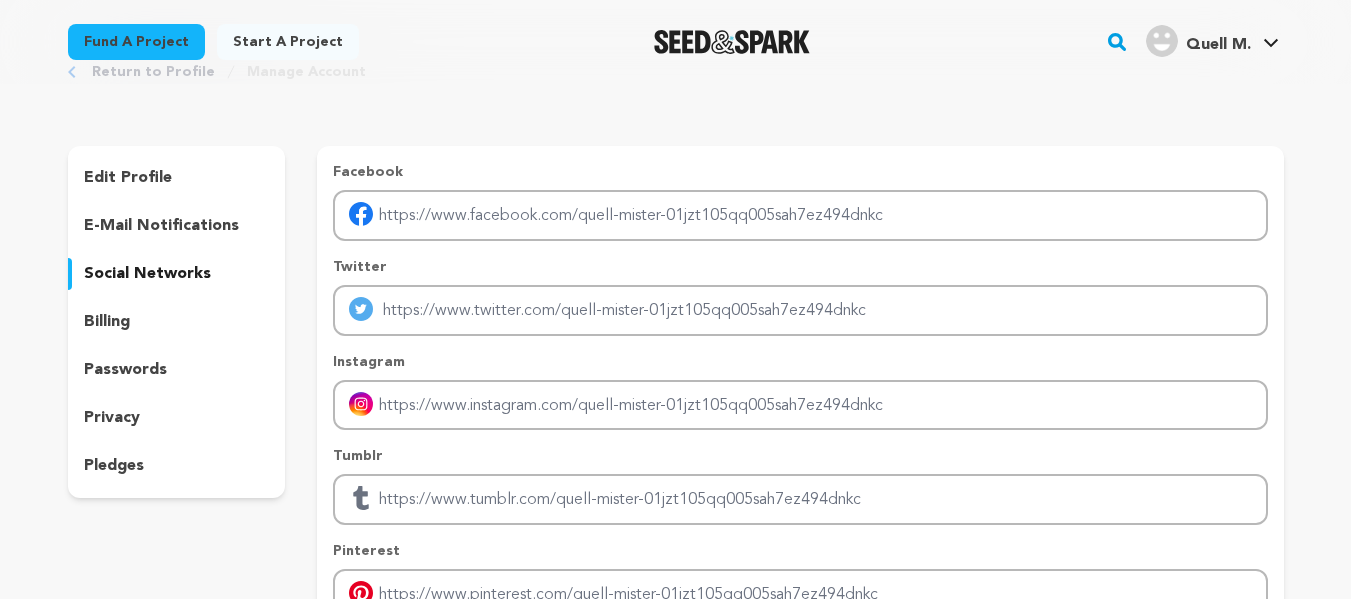 scroll, scrollTop: 57, scrollLeft: 0, axis: vertical 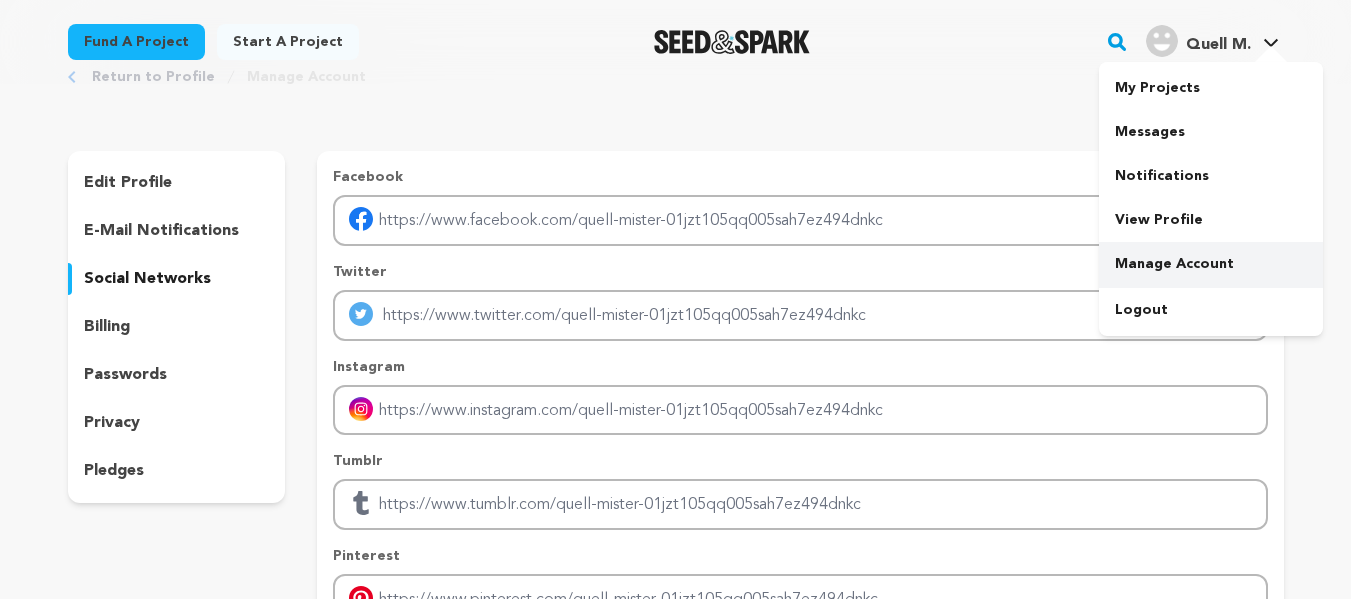 click on "Manage Account" at bounding box center (1211, 264) 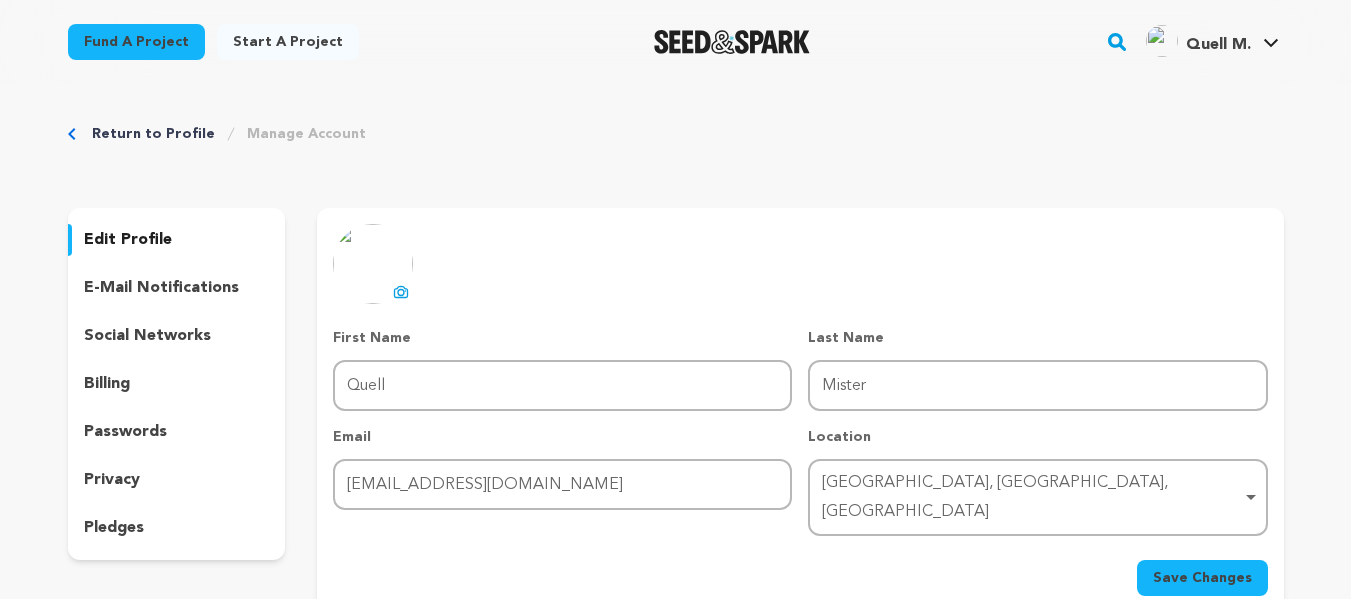 scroll, scrollTop: 0, scrollLeft: 0, axis: both 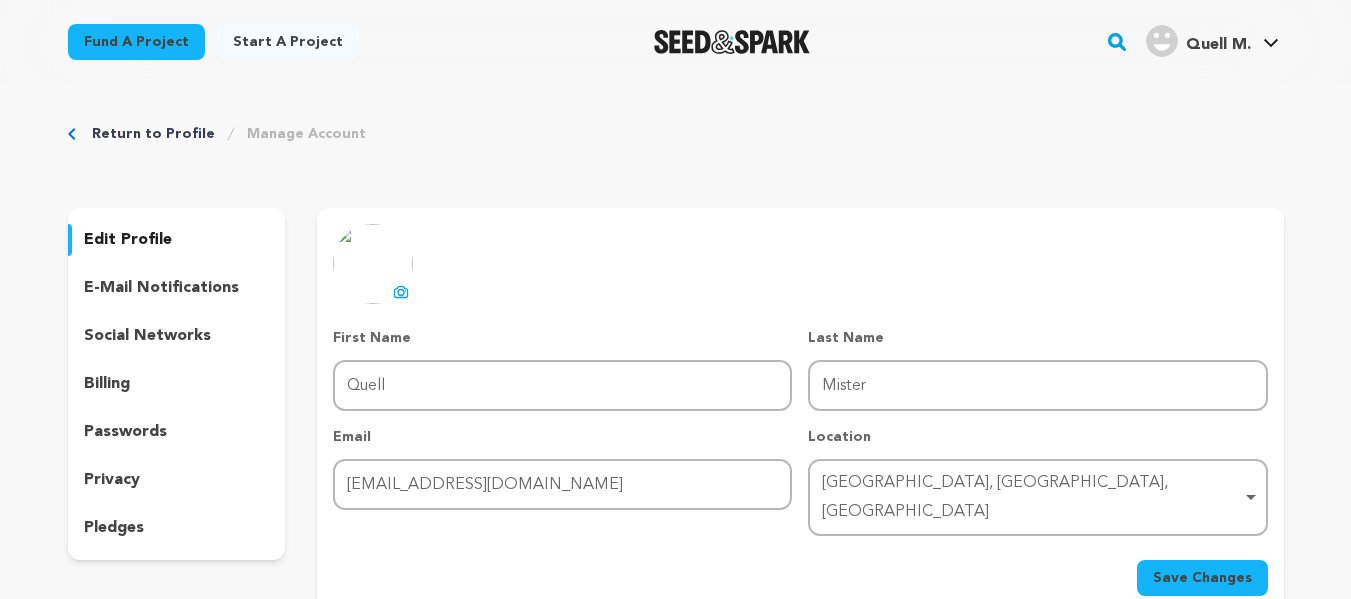 click on "edit profile" at bounding box center [128, 240] 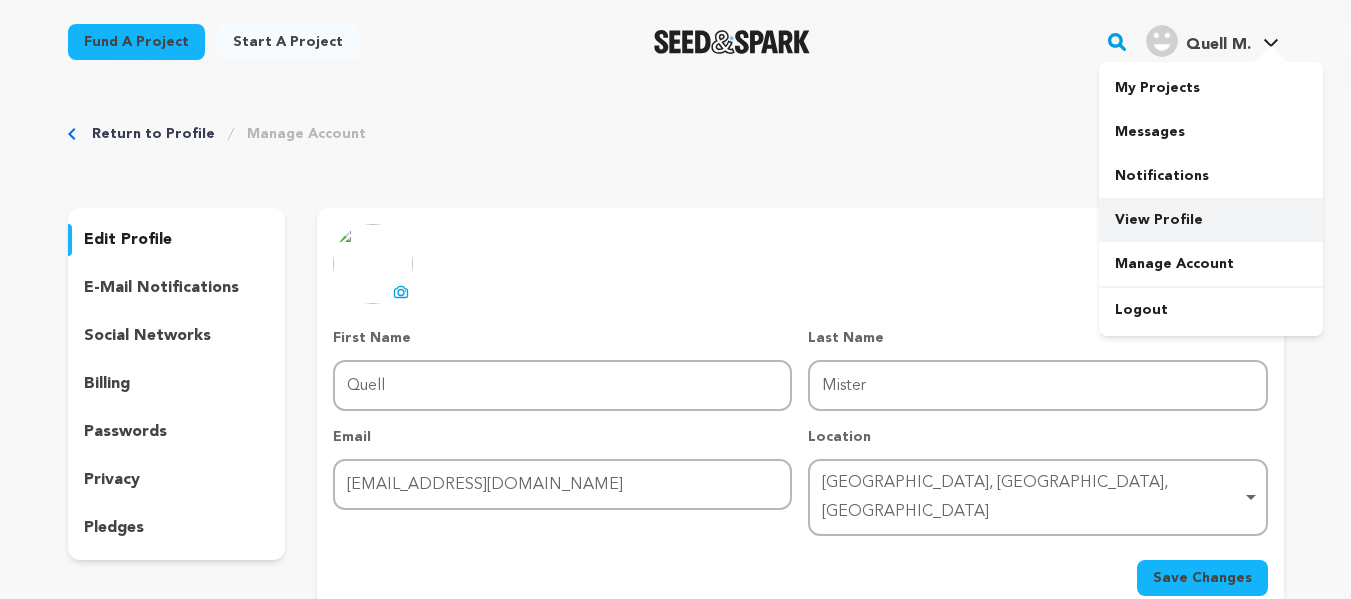 click on "View Profile" at bounding box center [1211, 220] 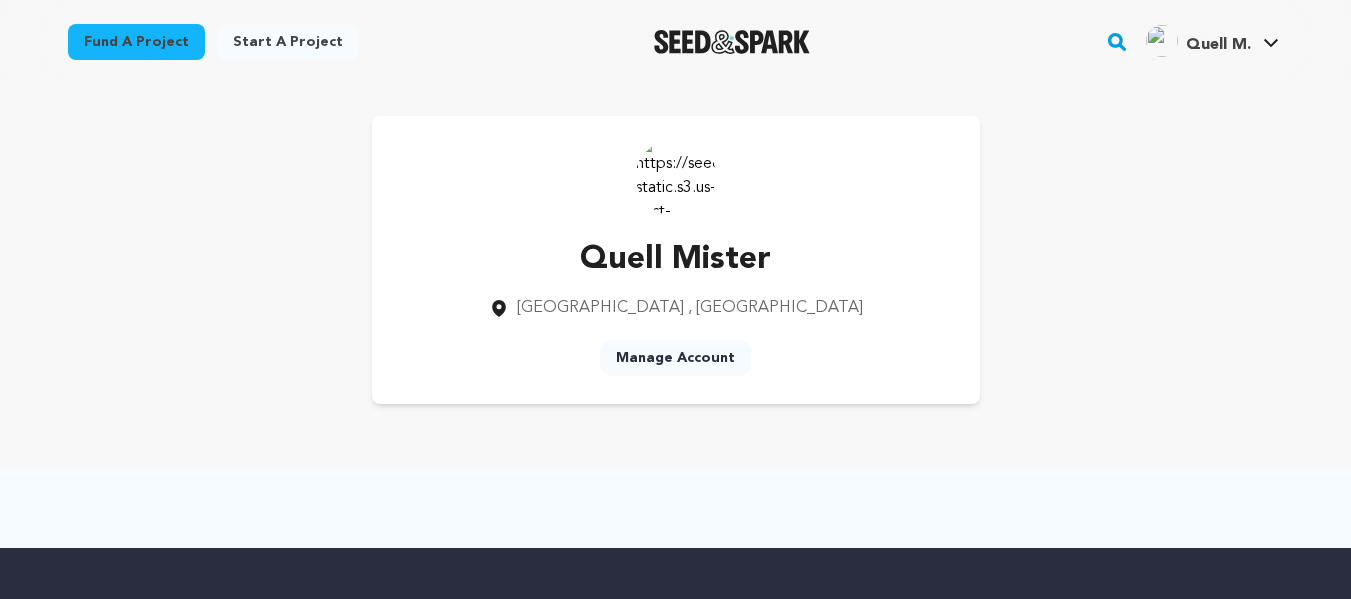 scroll, scrollTop: 0, scrollLeft: 0, axis: both 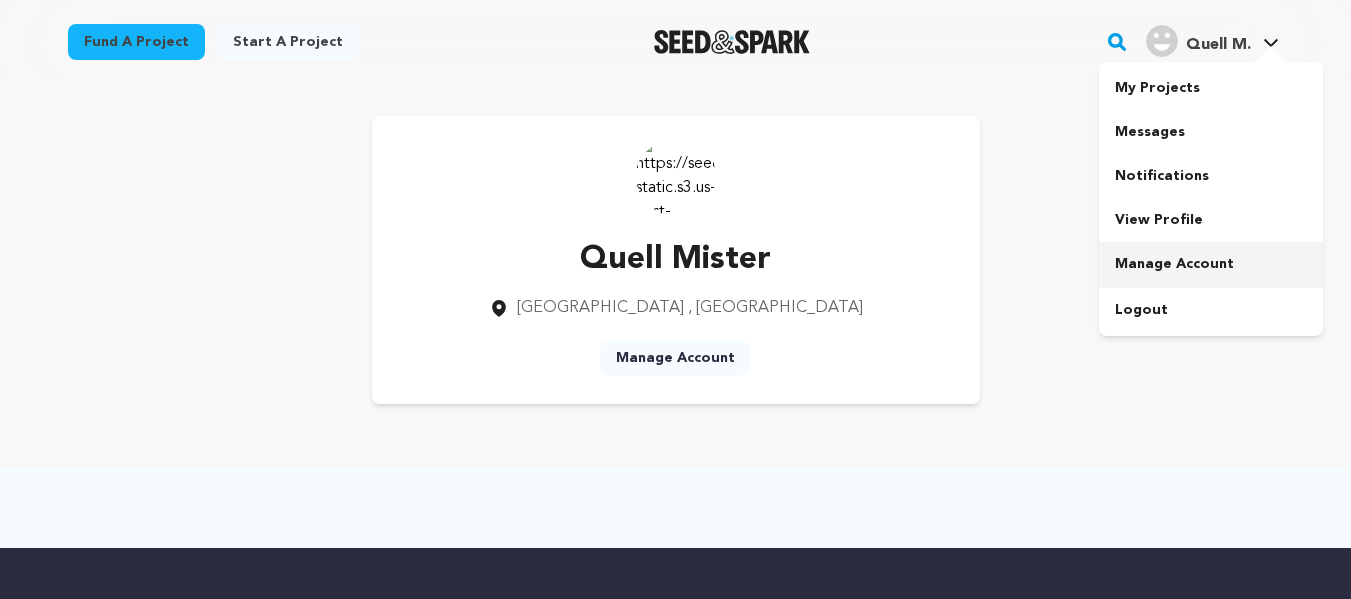click on "Manage Account" at bounding box center [1211, 264] 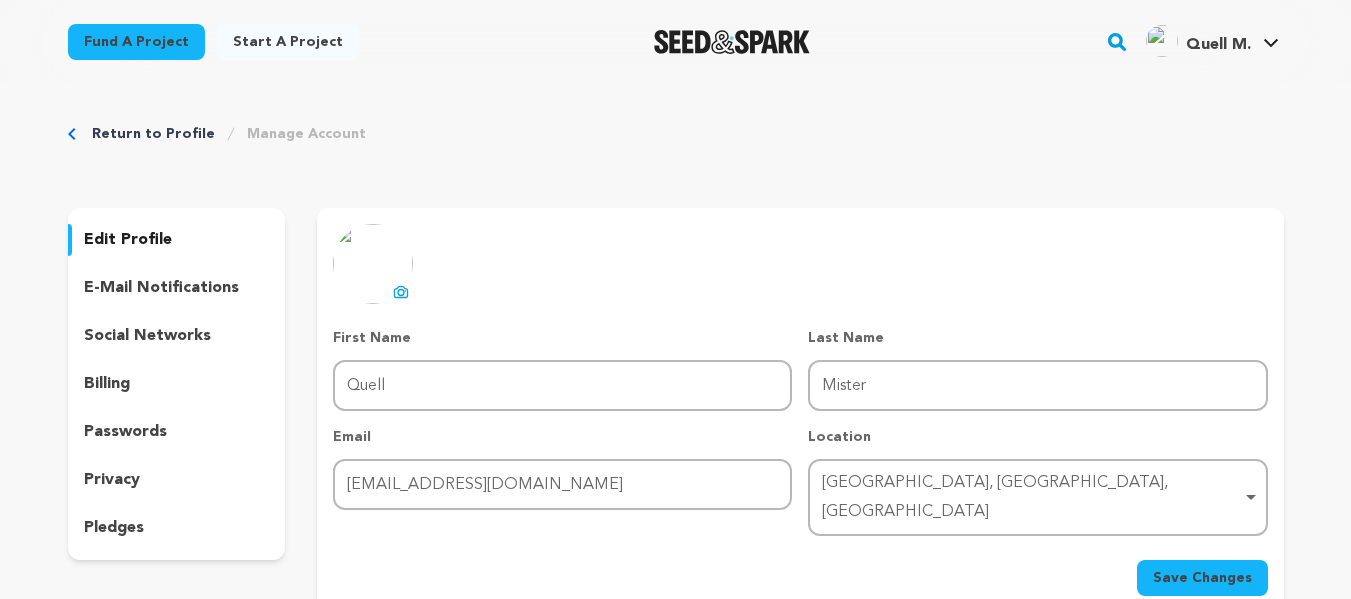 scroll, scrollTop: 0, scrollLeft: 0, axis: both 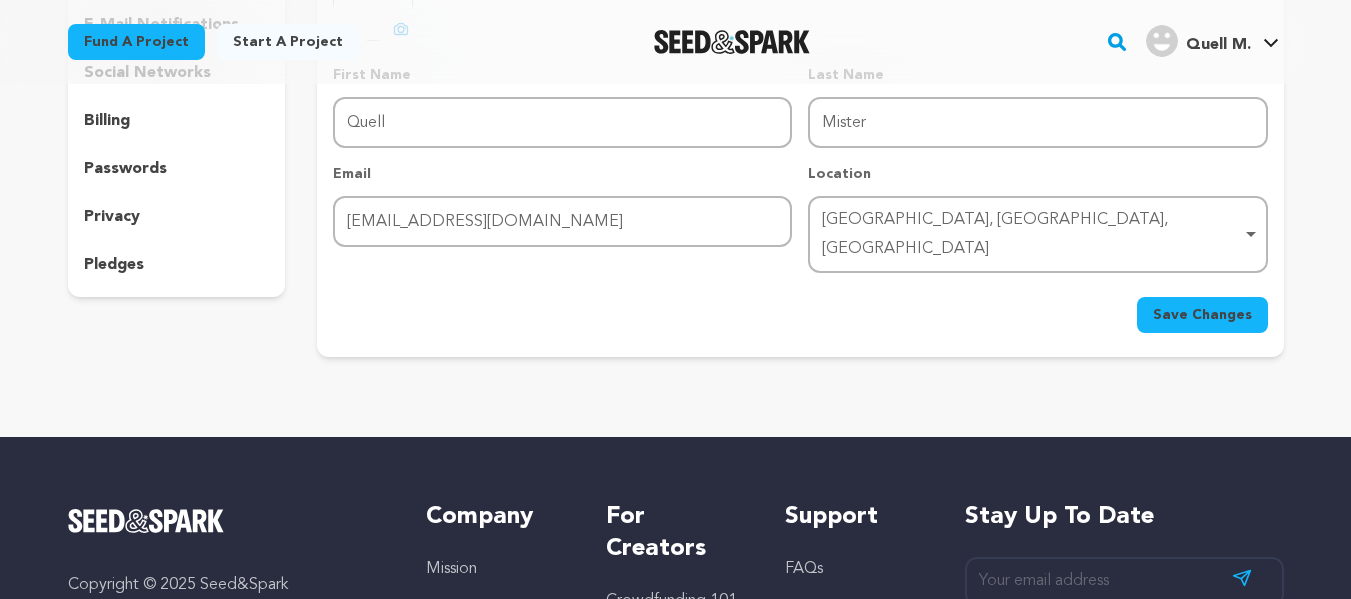 click on "Save Changes" at bounding box center (1202, 315) 